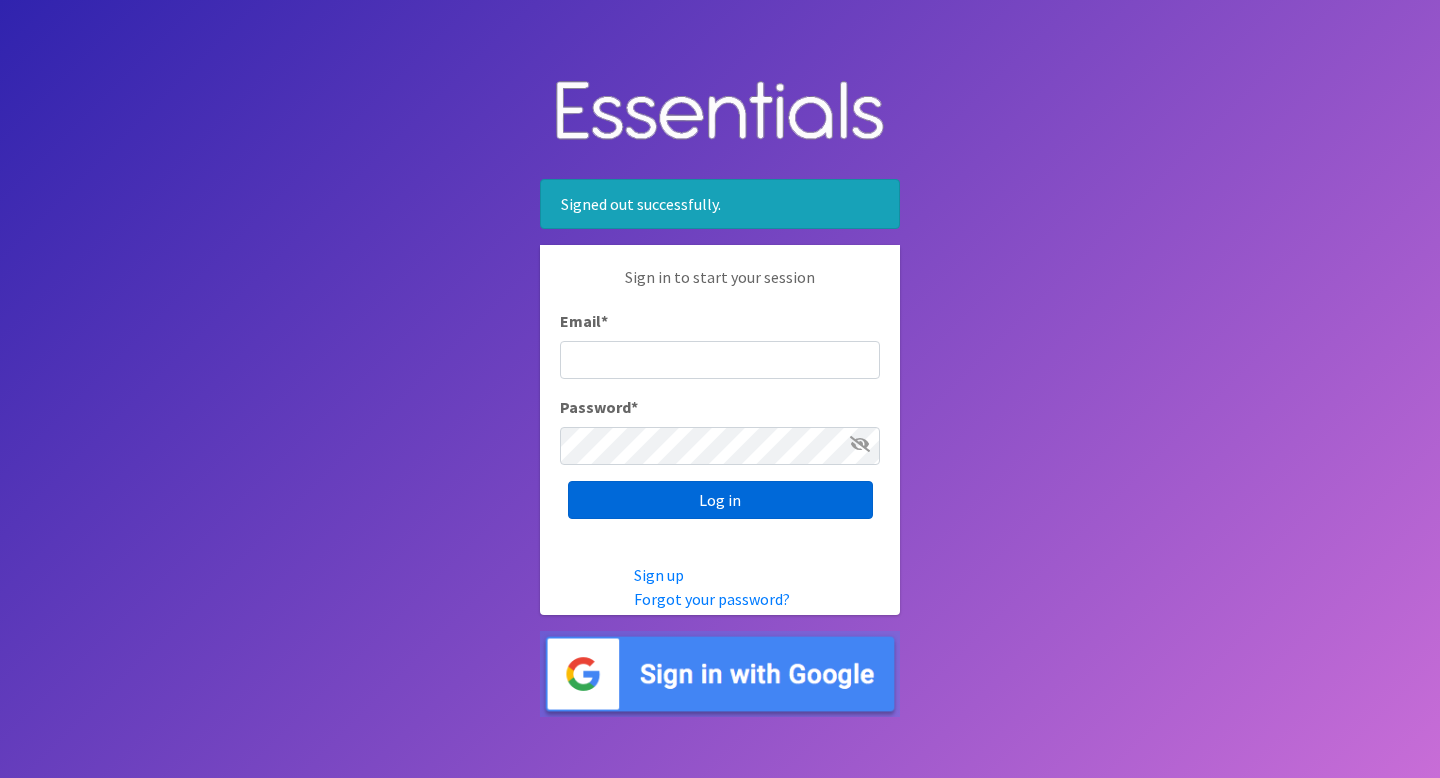 scroll, scrollTop: 0, scrollLeft: 0, axis: both 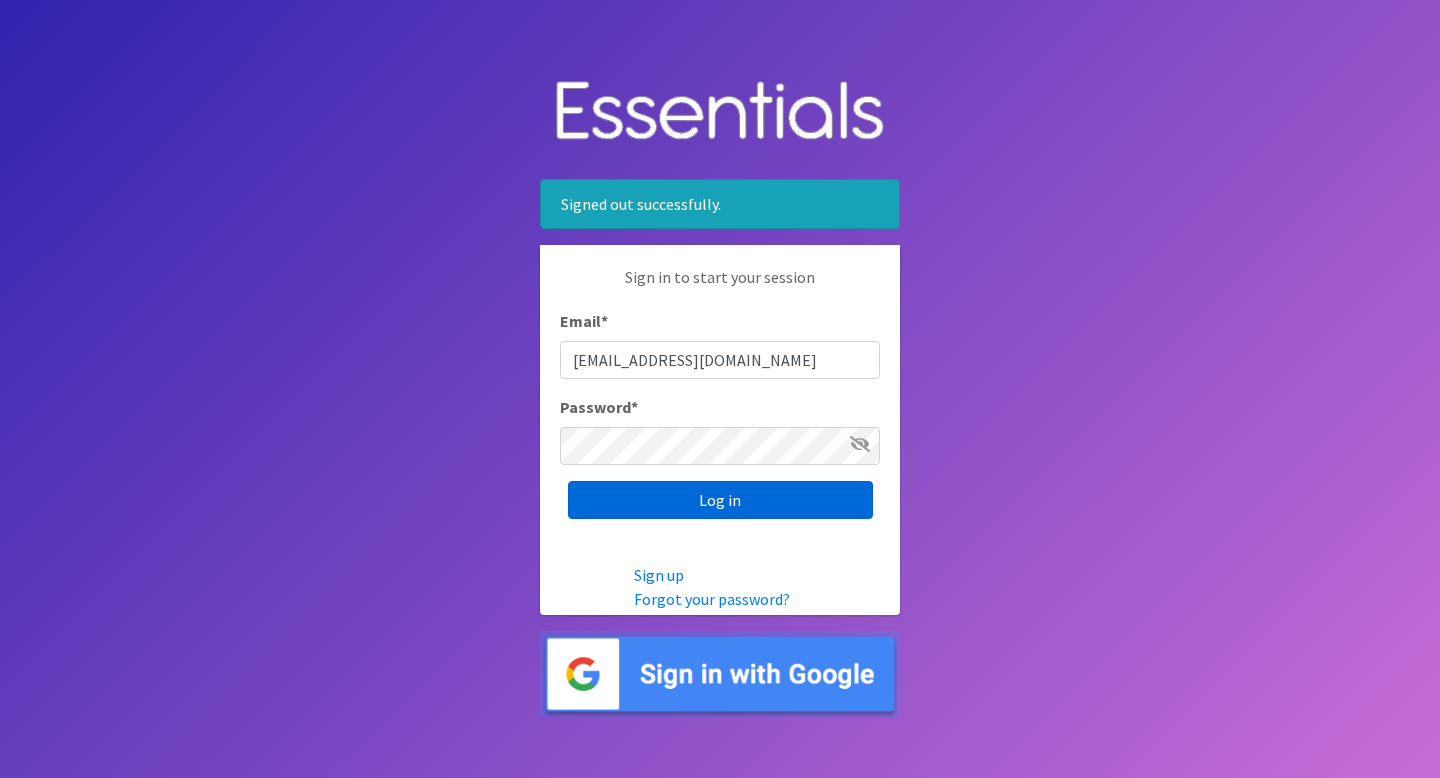 click on "Log in" at bounding box center [720, 500] 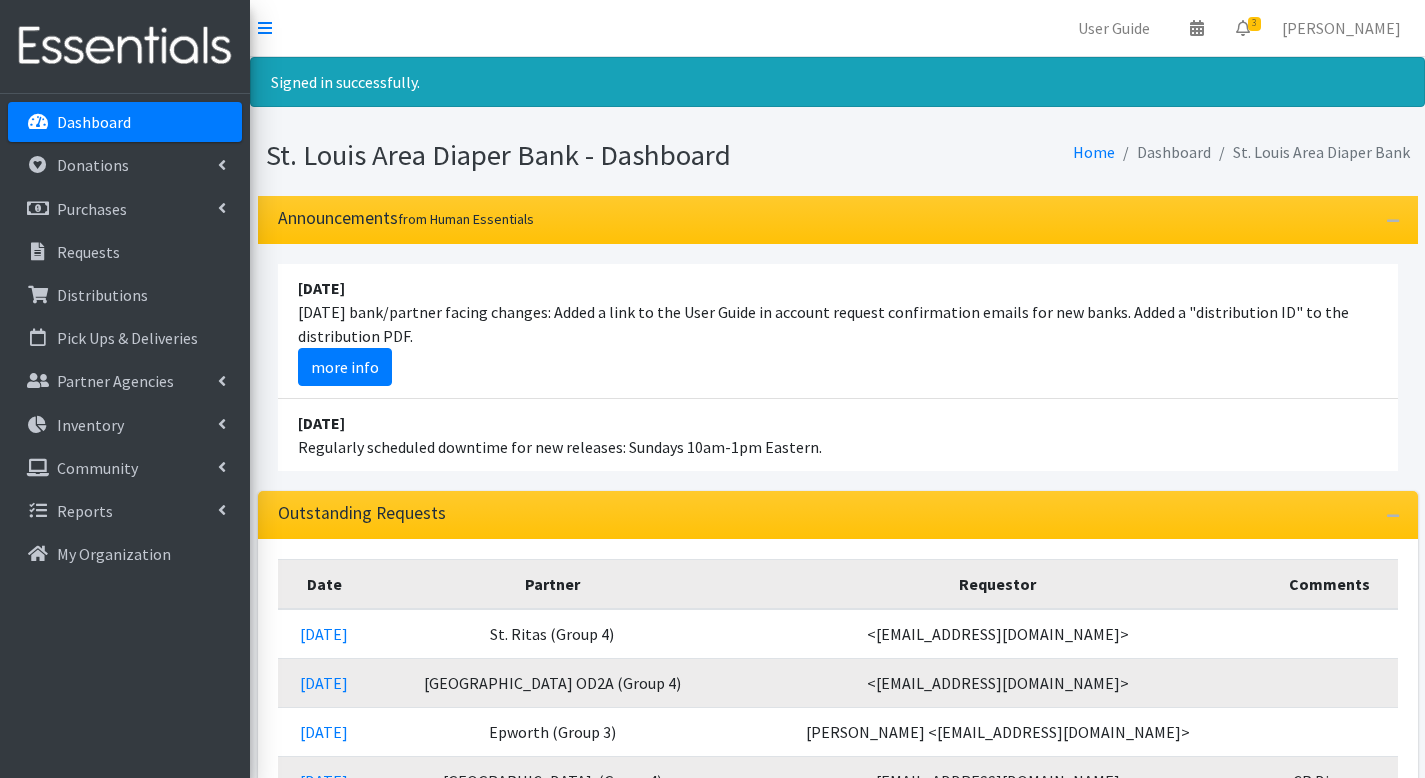 scroll, scrollTop: 0, scrollLeft: 0, axis: both 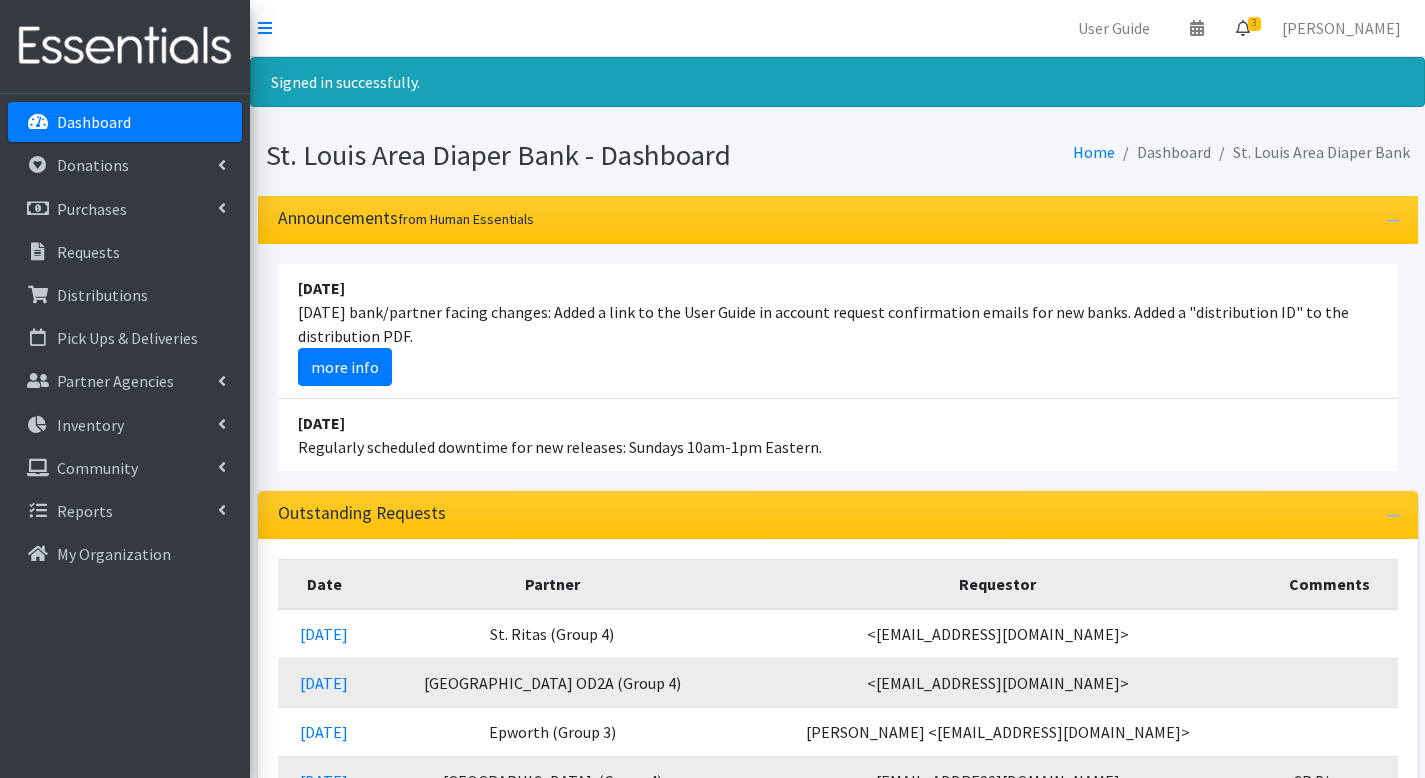 click at bounding box center [1243, 28] 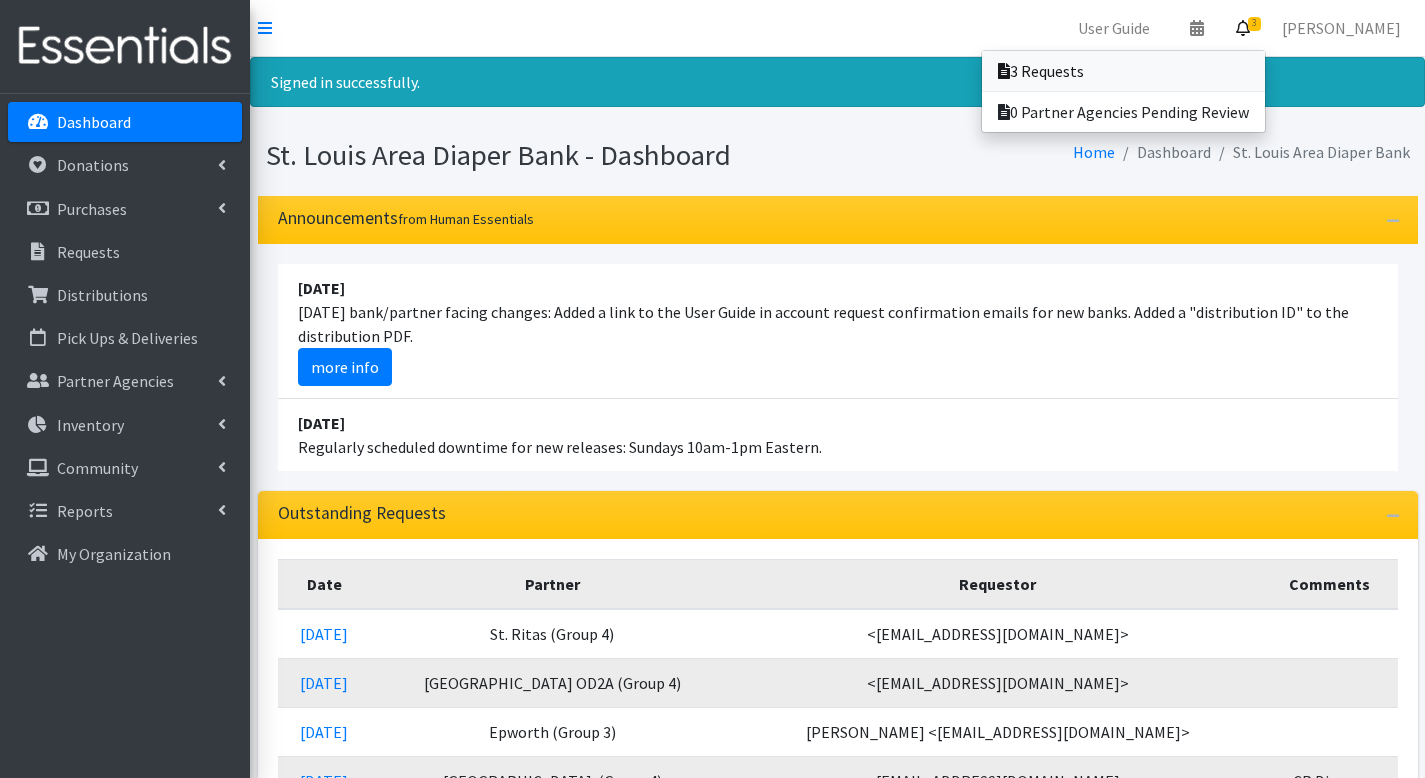 click on "3
Requests" at bounding box center [1123, 71] 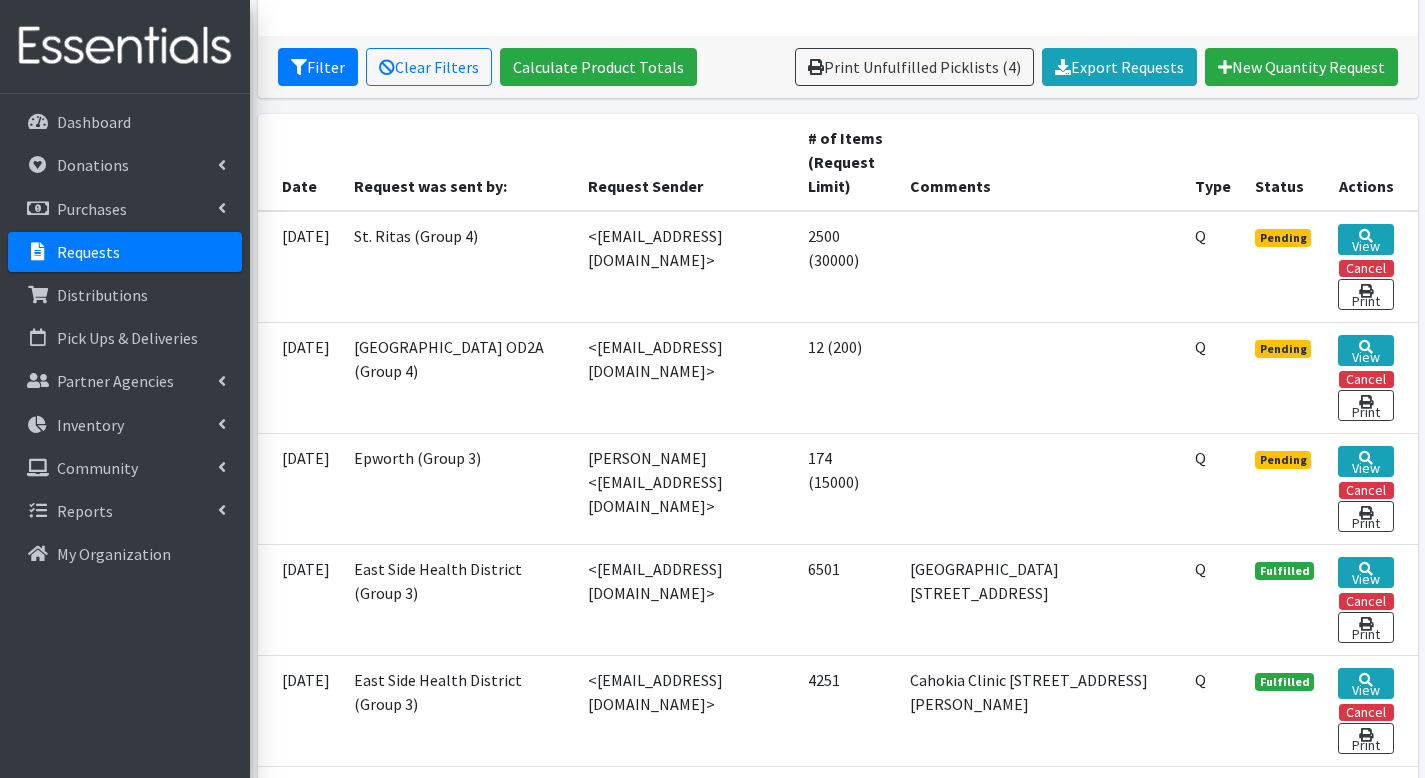 scroll, scrollTop: 564, scrollLeft: 0, axis: vertical 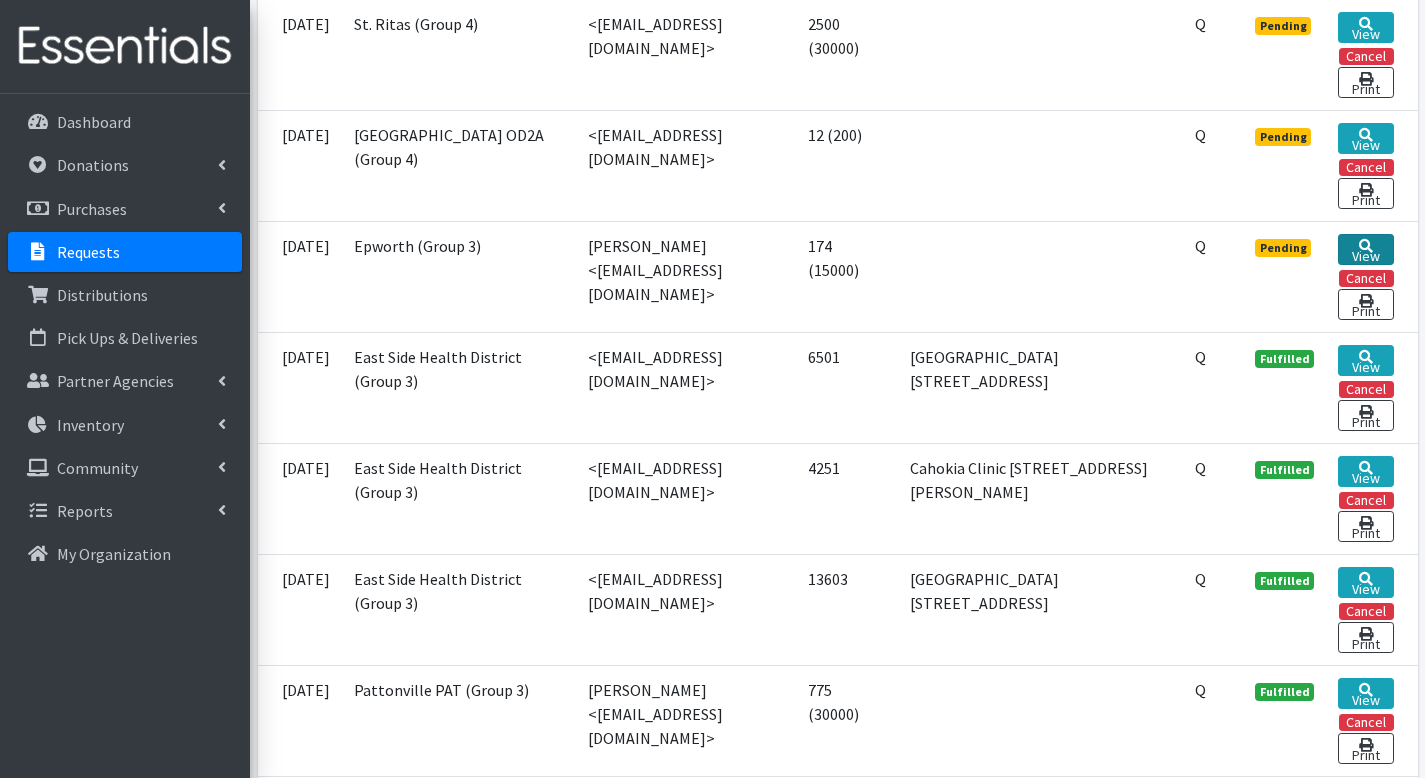 click on "View" at bounding box center (1365, 249) 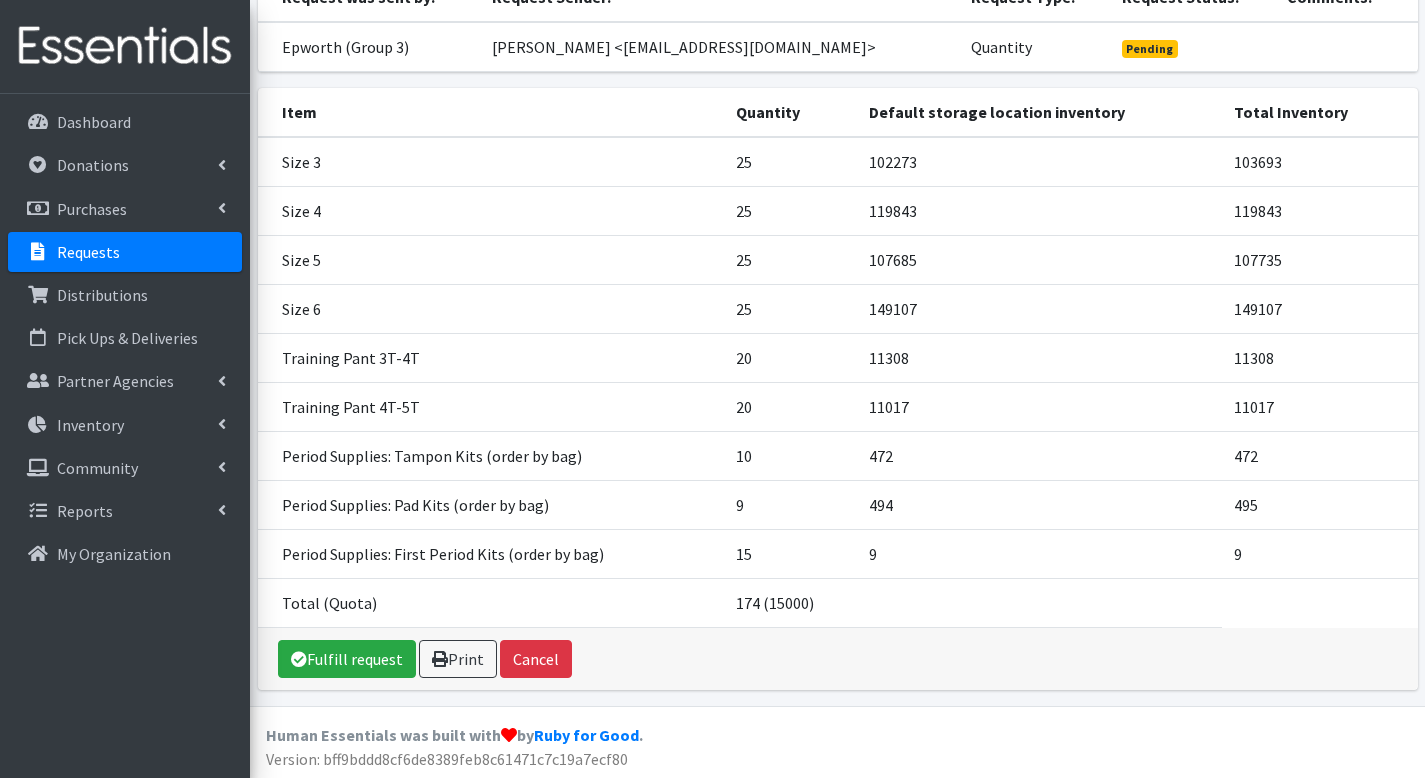 scroll, scrollTop: 206, scrollLeft: 0, axis: vertical 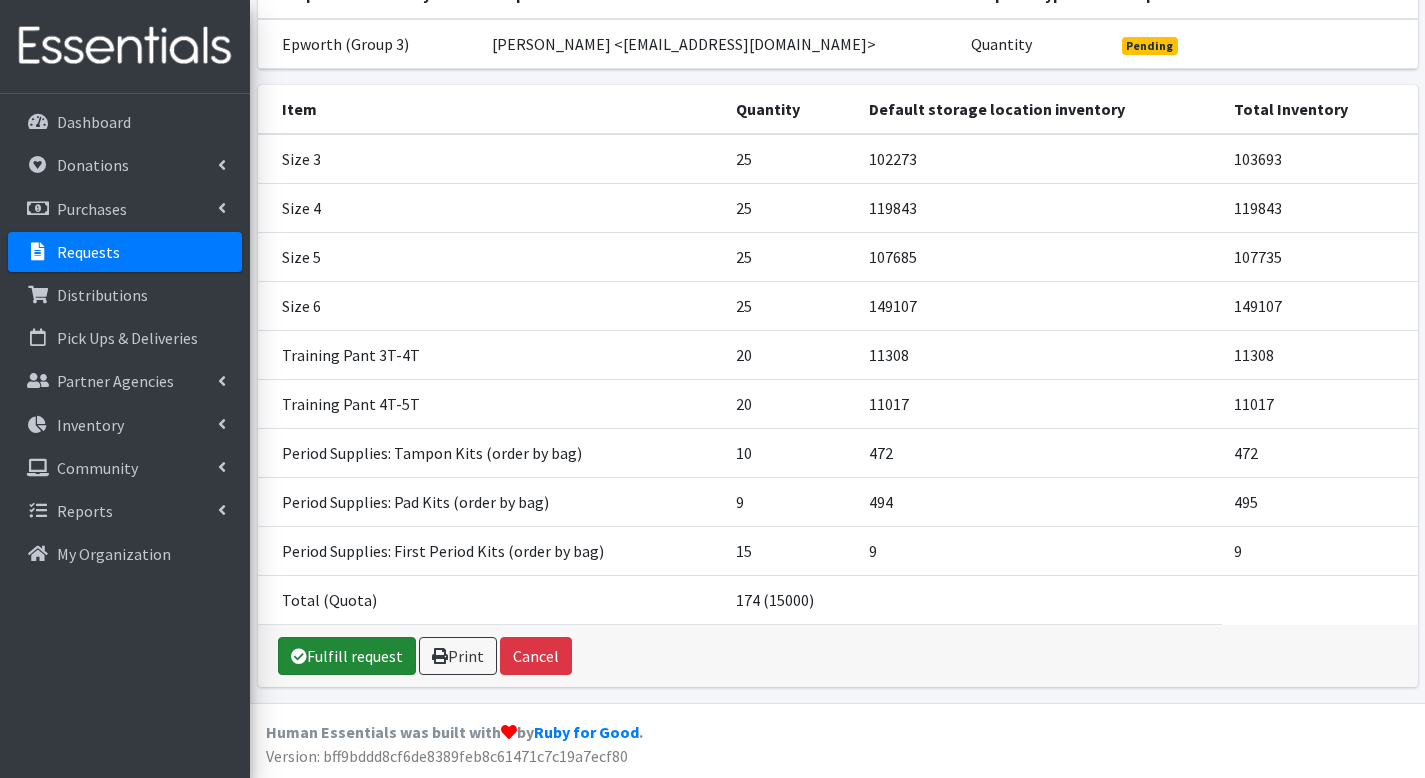 click on "Fulfill request" at bounding box center [347, 656] 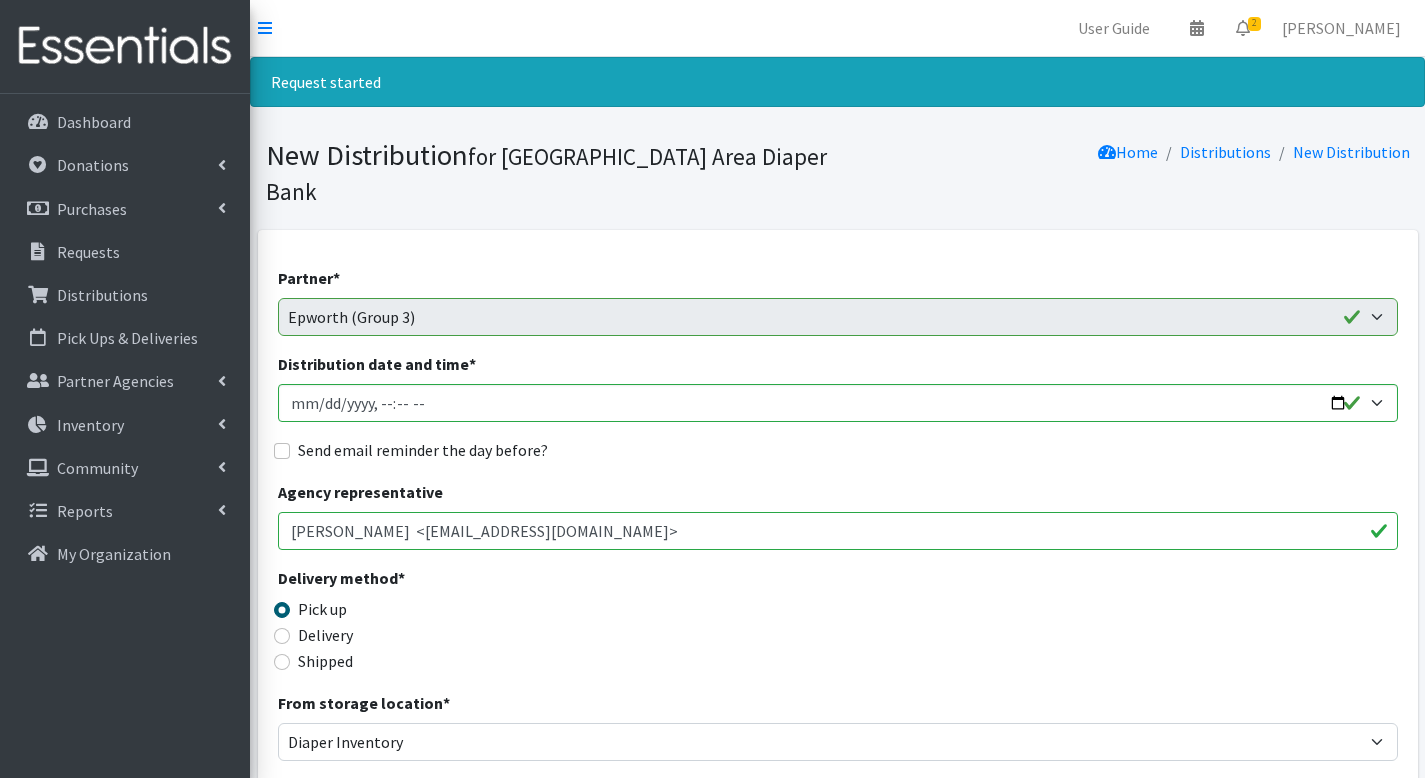 scroll, scrollTop: 1604, scrollLeft: 0, axis: vertical 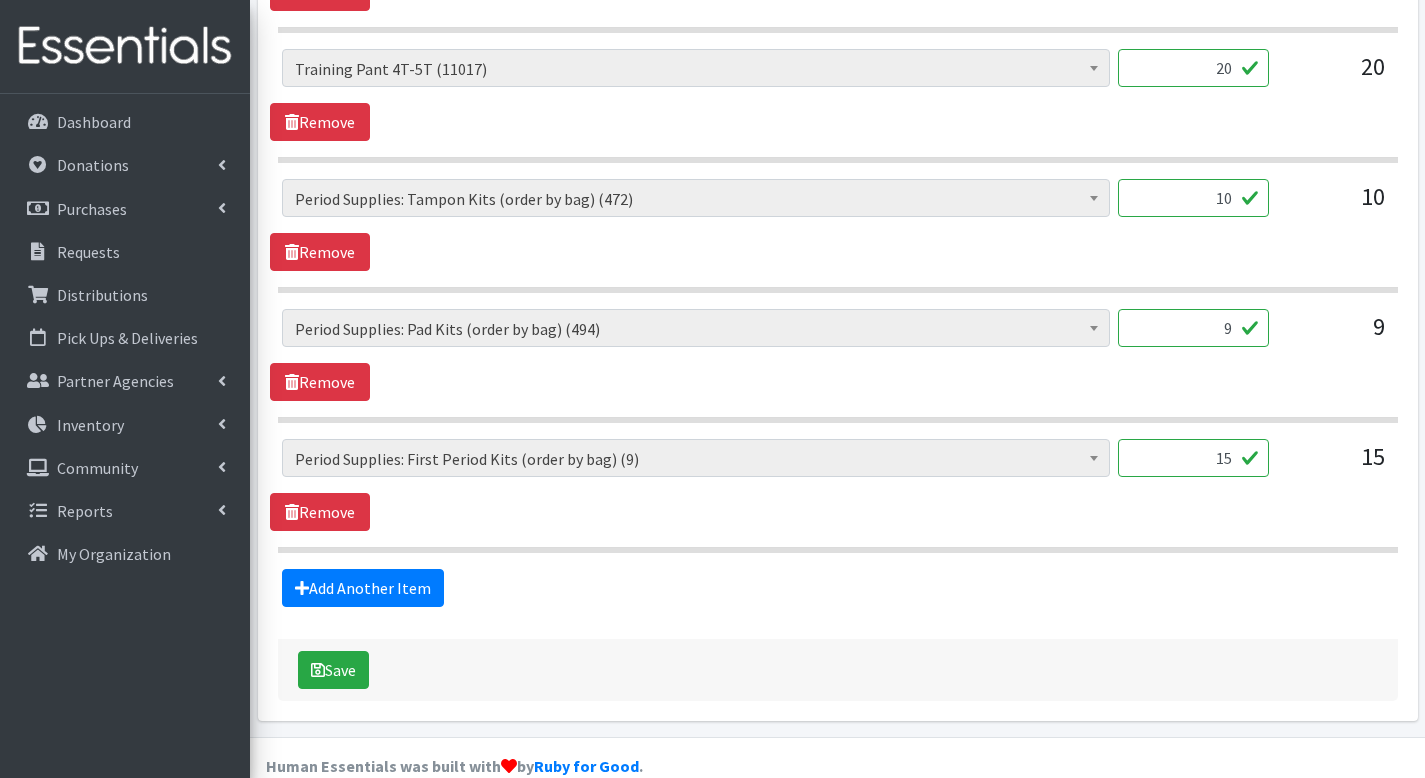 drag, startPoint x: 1201, startPoint y: 427, endPoint x: 1256, endPoint y: 426, distance: 55.00909 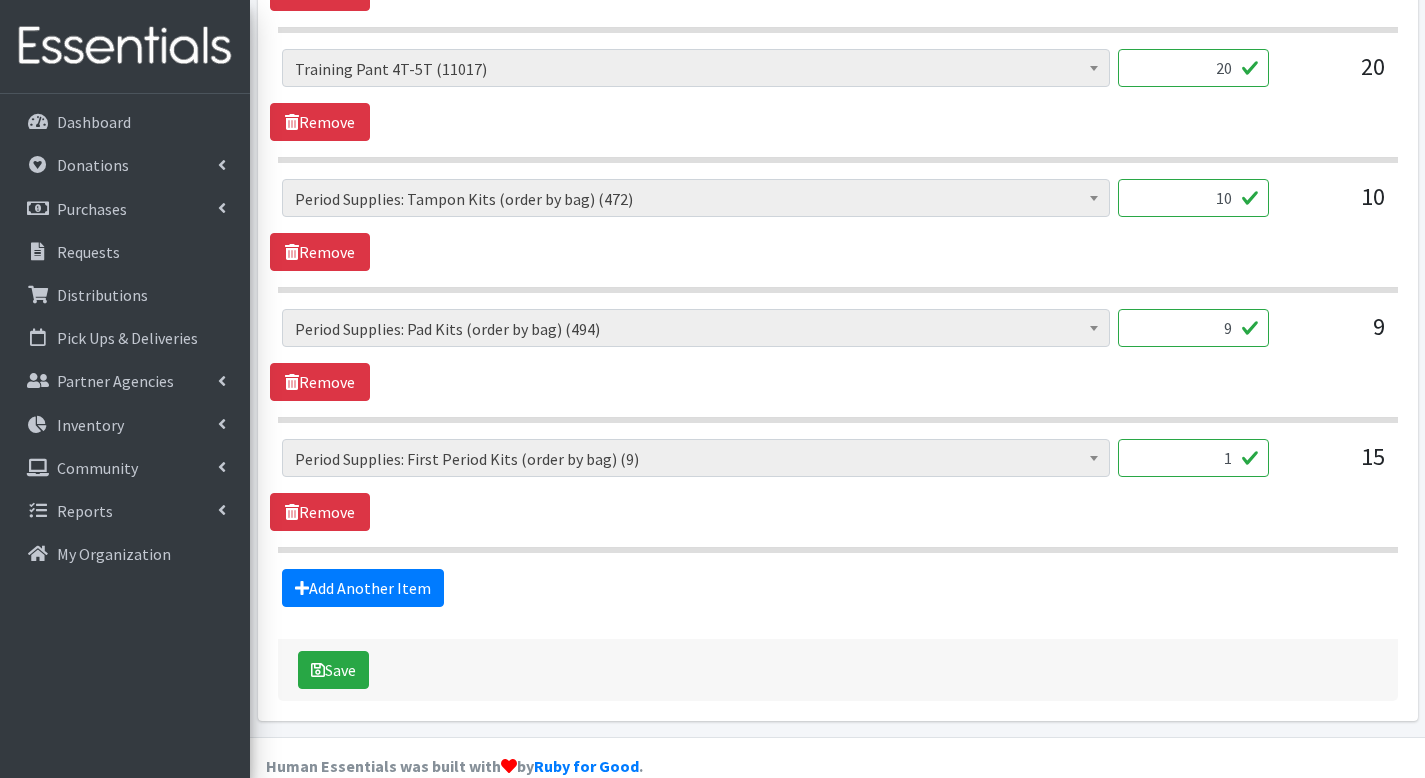 type on "1" 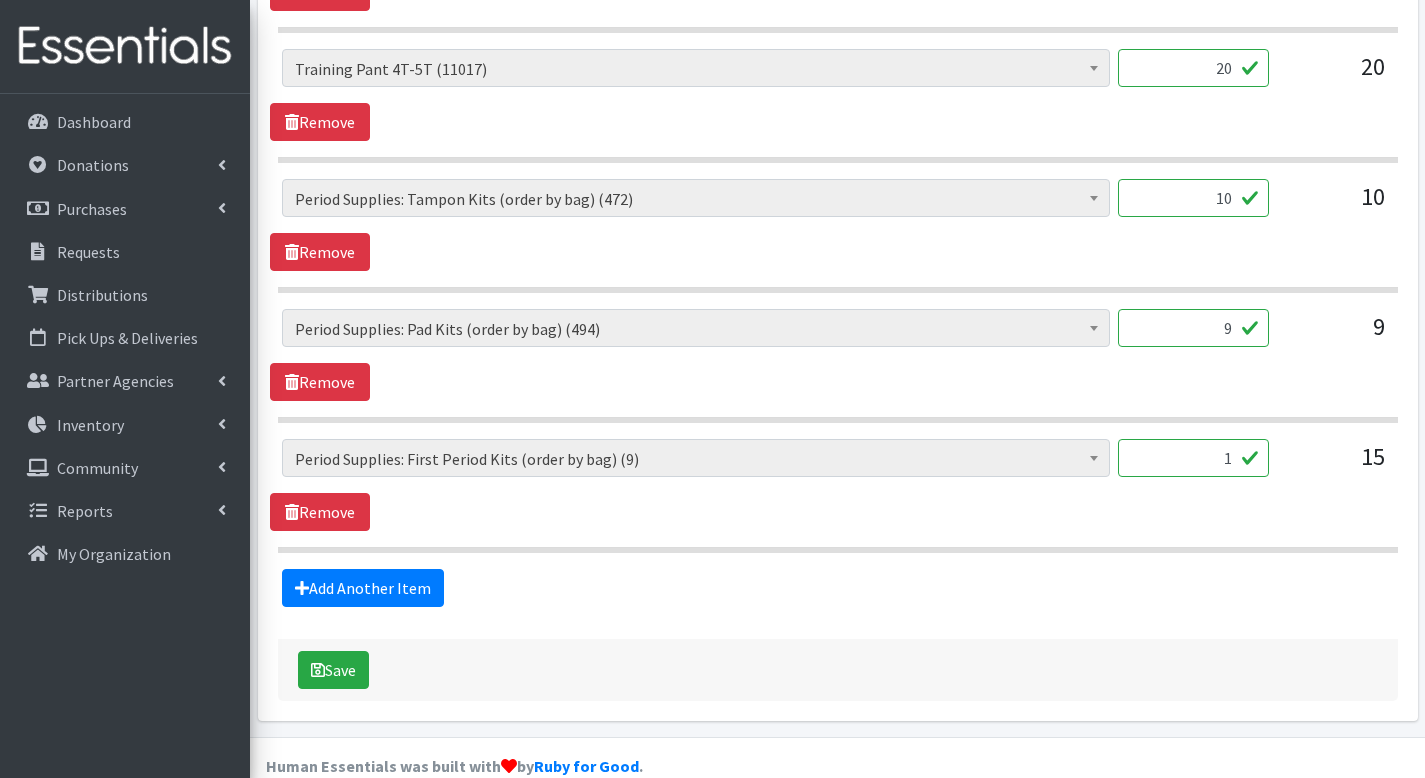 drag, startPoint x: 1221, startPoint y: 299, endPoint x: 1251, endPoint y: 298, distance: 30.016663 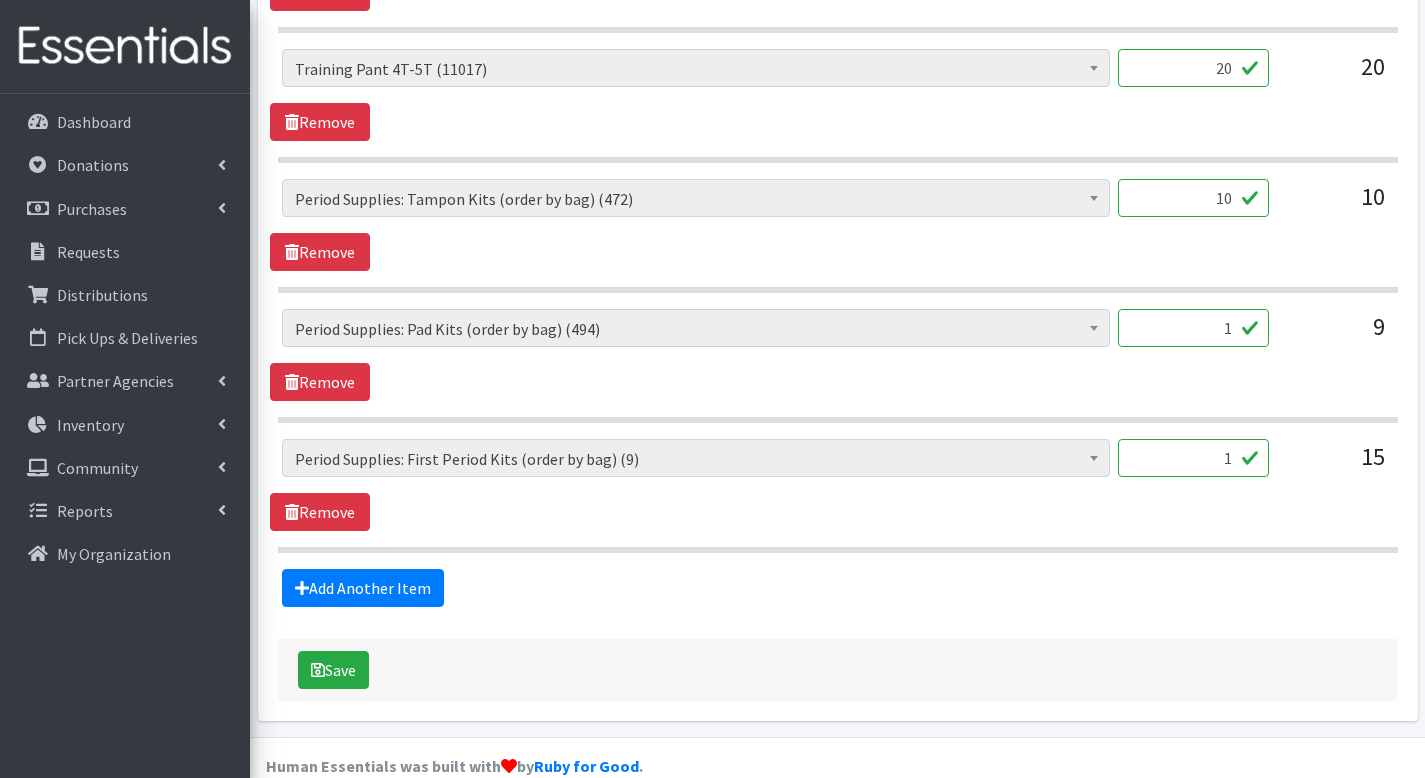 type on "1" 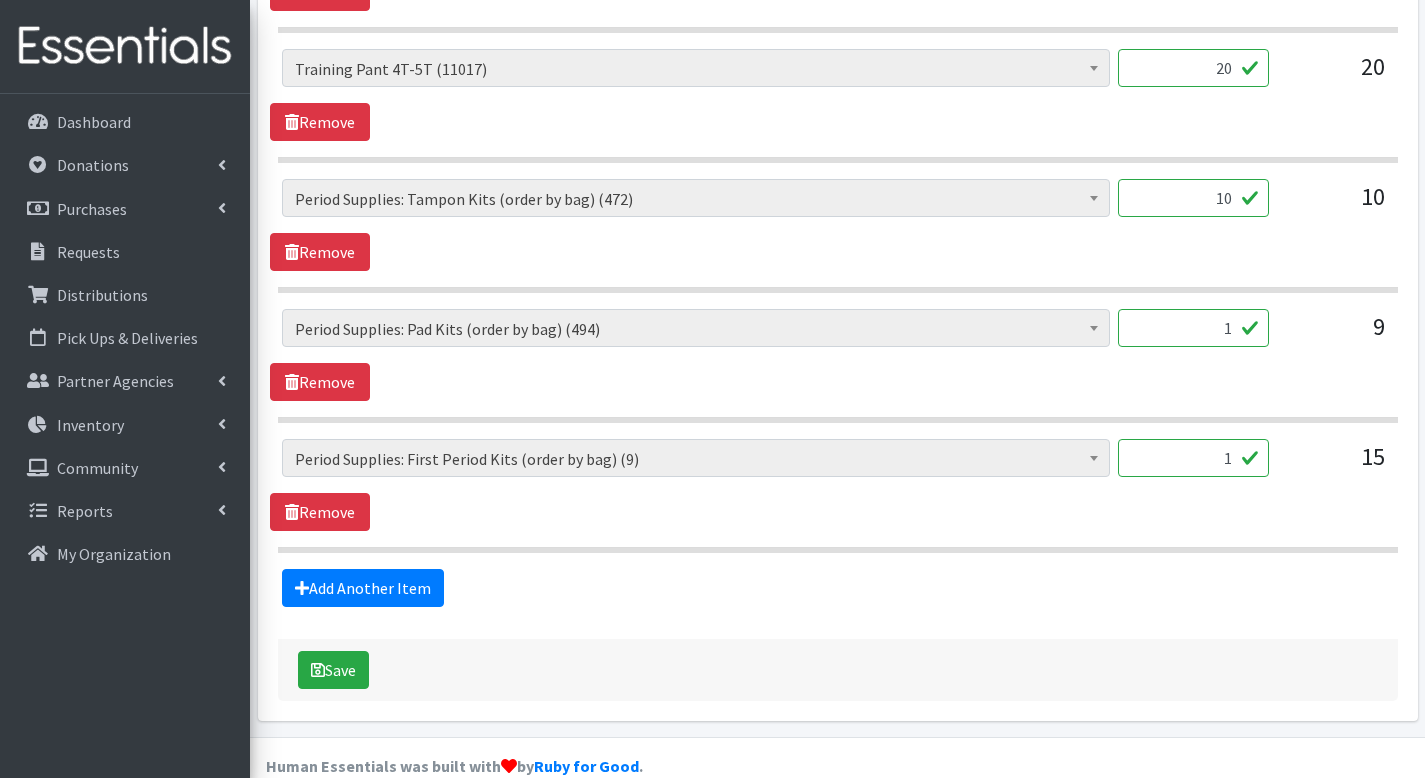 drag, startPoint x: 1224, startPoint y: 153, endPoint x: 1279, endPoint y: 160, distance: 55.443665 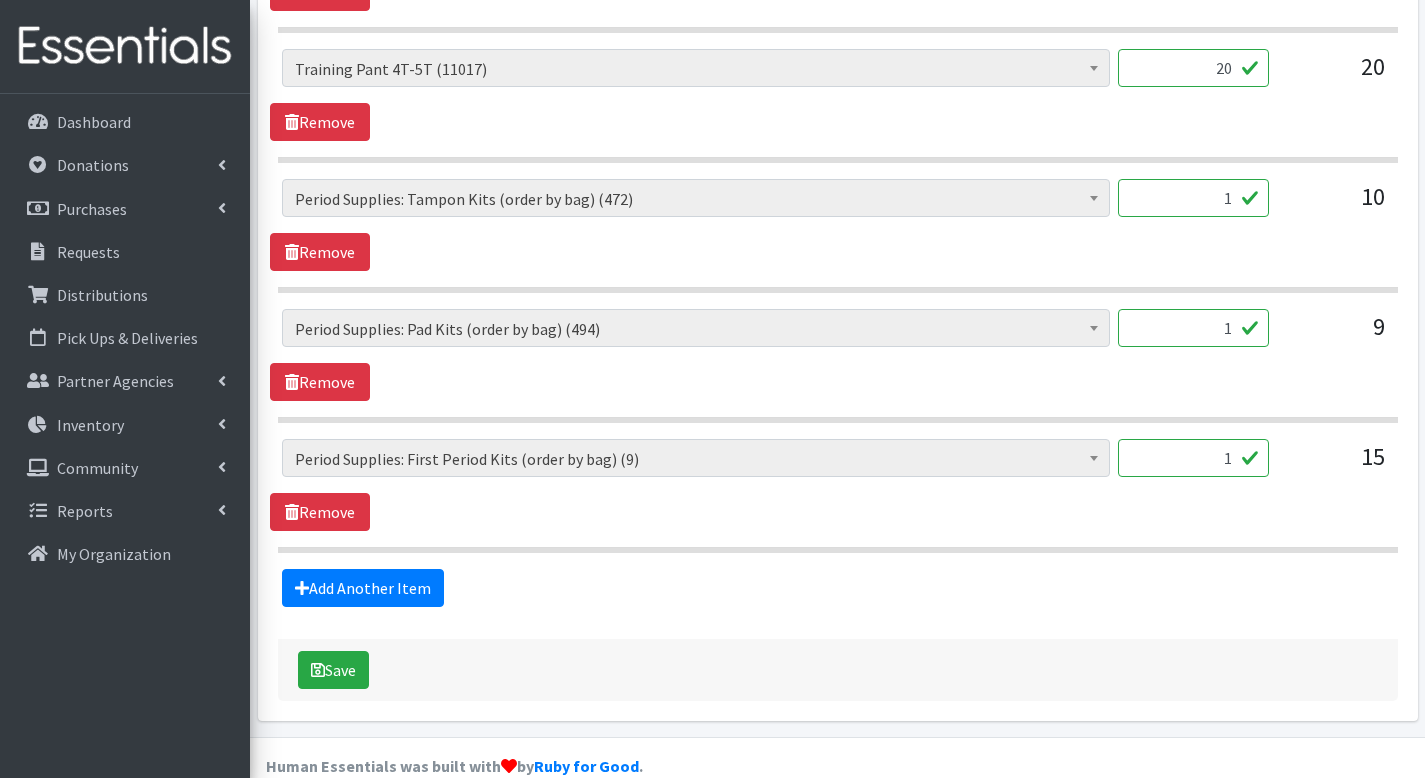 type on "1" 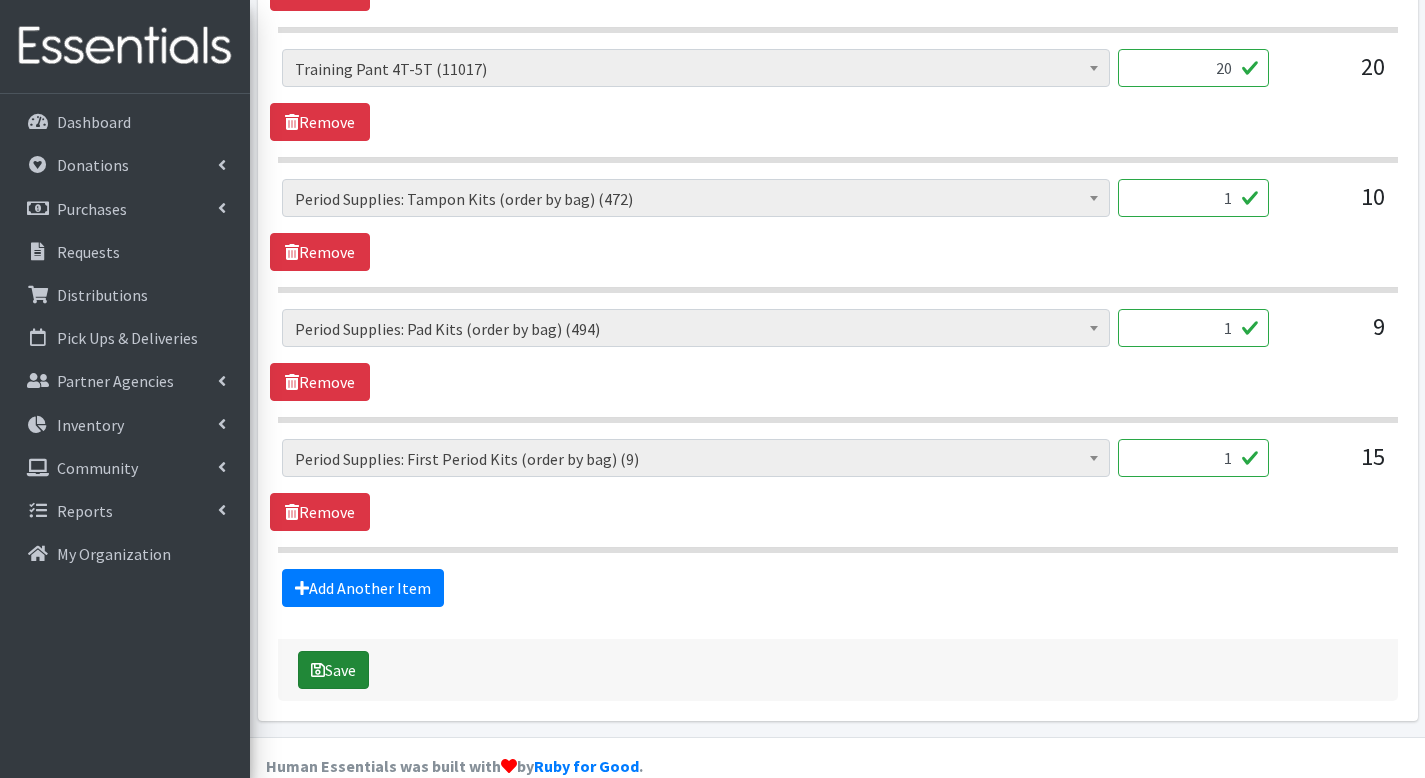 click on "Save" at bounding box center (333, 670) 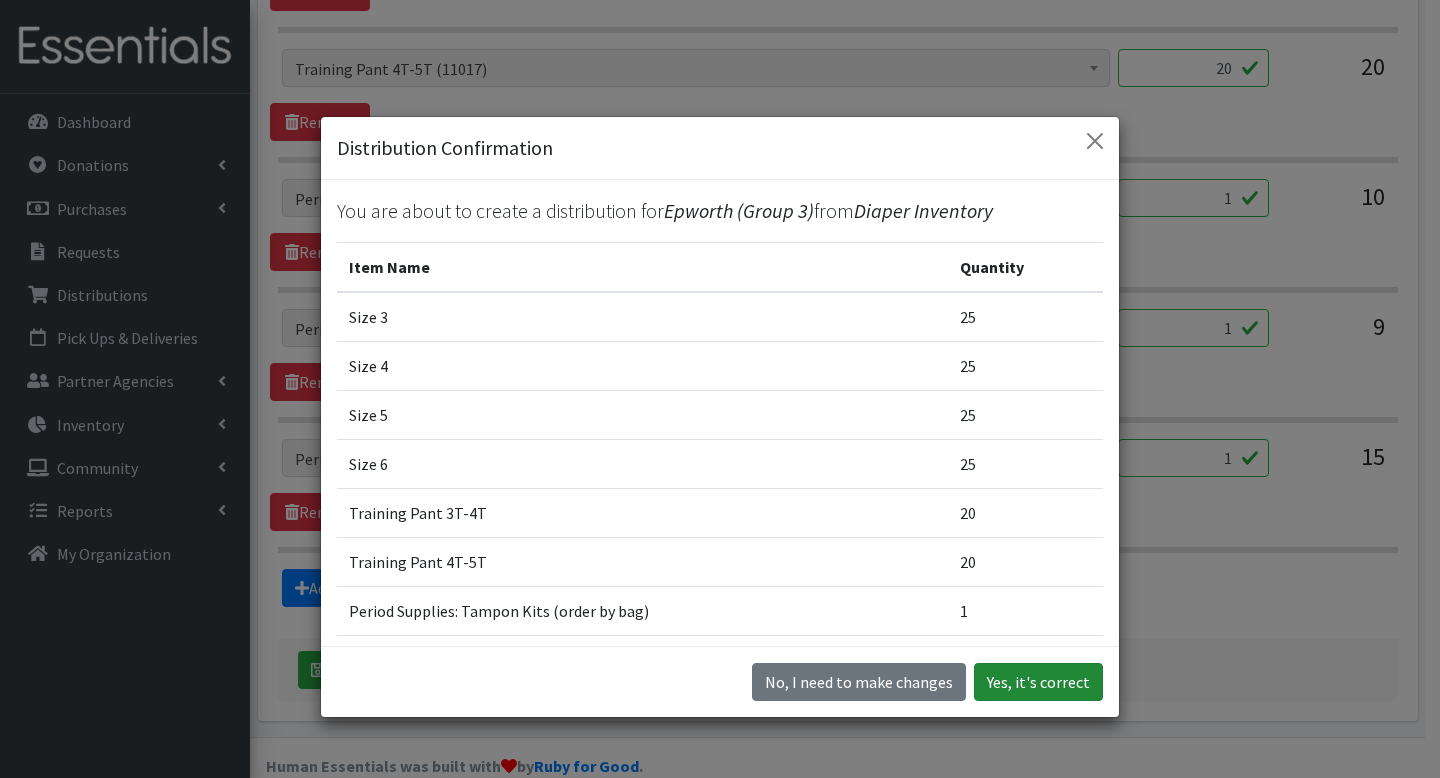 click on "Yes, it's correct" at bounding box center [1038, 682] 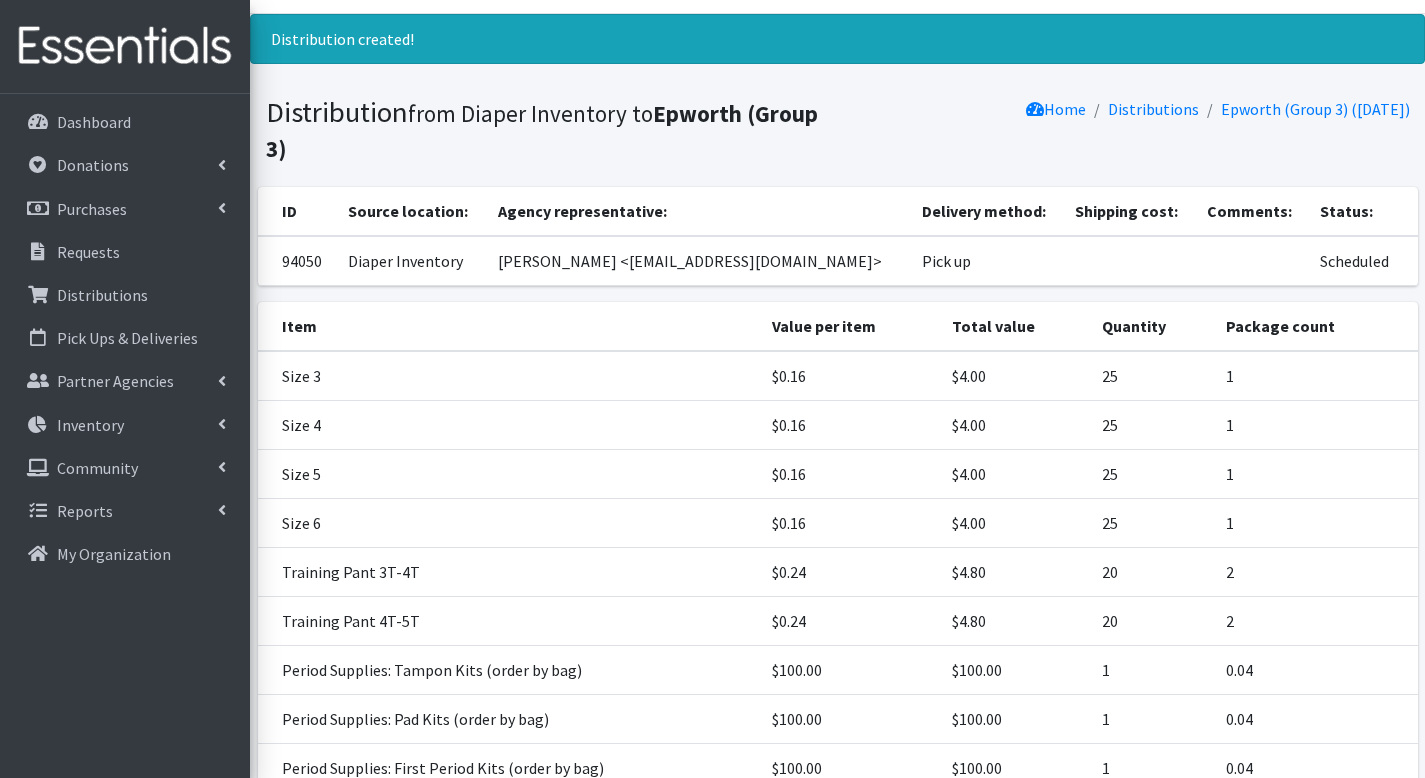 scroll, scrollTop: 260, scrollLeft: 0, axis: vertical 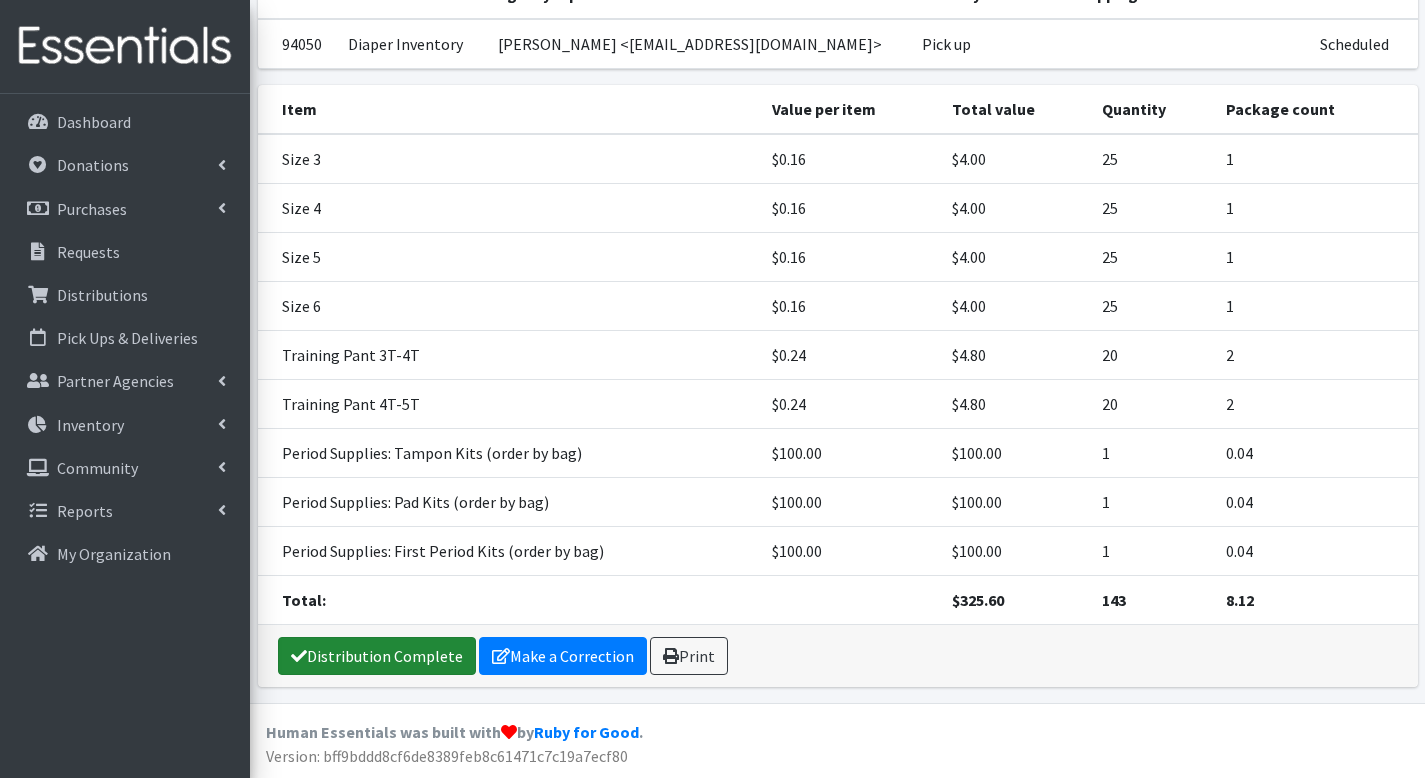 click on "Distribution Complete" at bounding box center [377, 656] 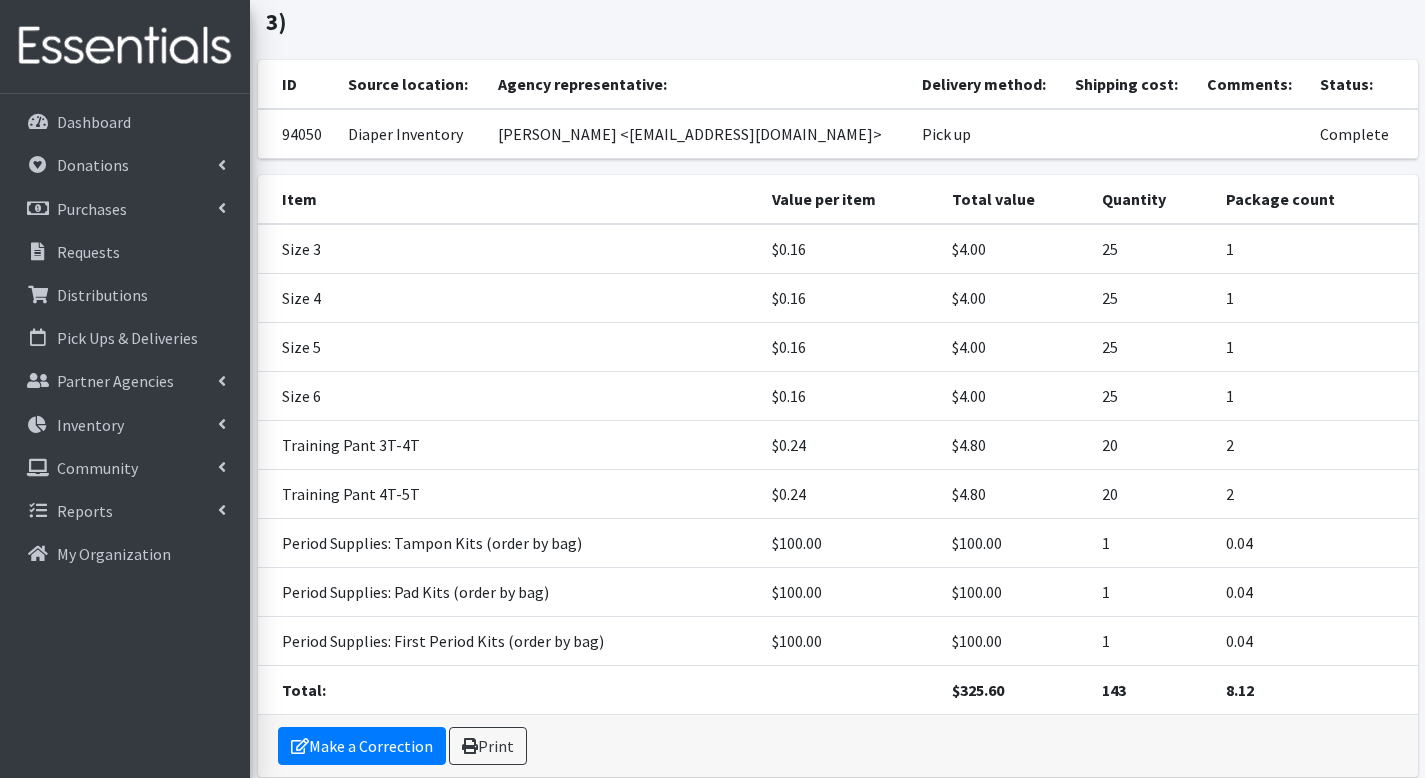scroll, scrollTop: 260, scrollLeft: 0, axis: vertical 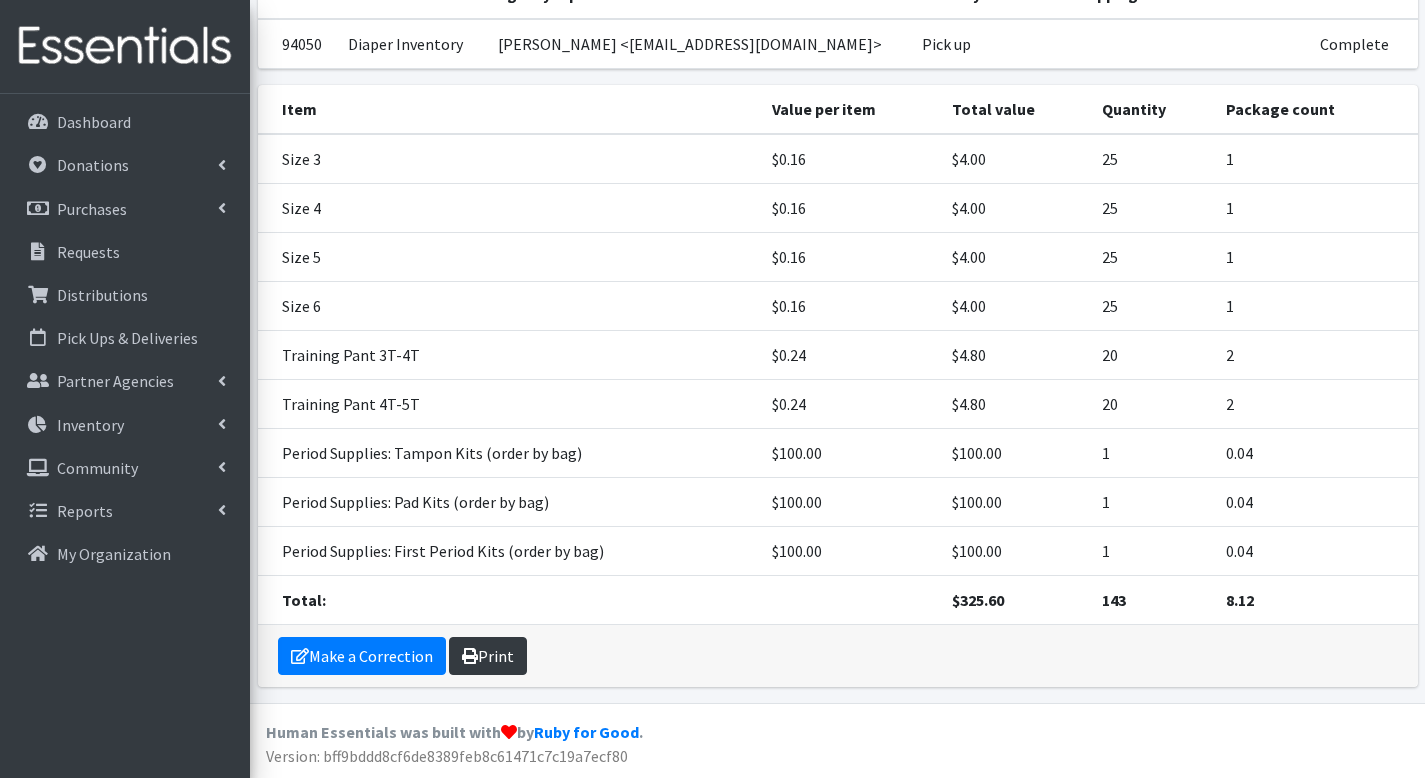 click on "Print" at bounding box center (488, 656) 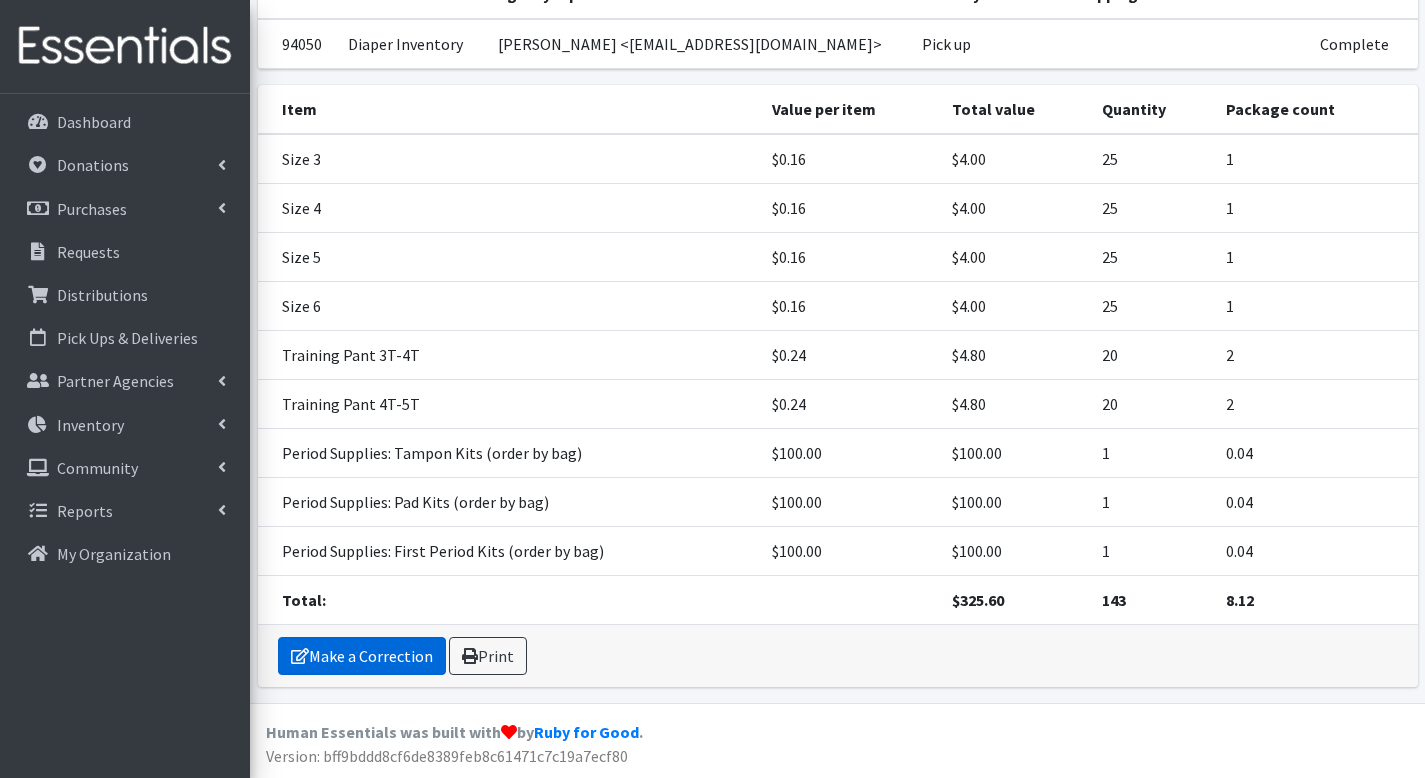 click on "Make a Correction" at bounding box center [362, 656] 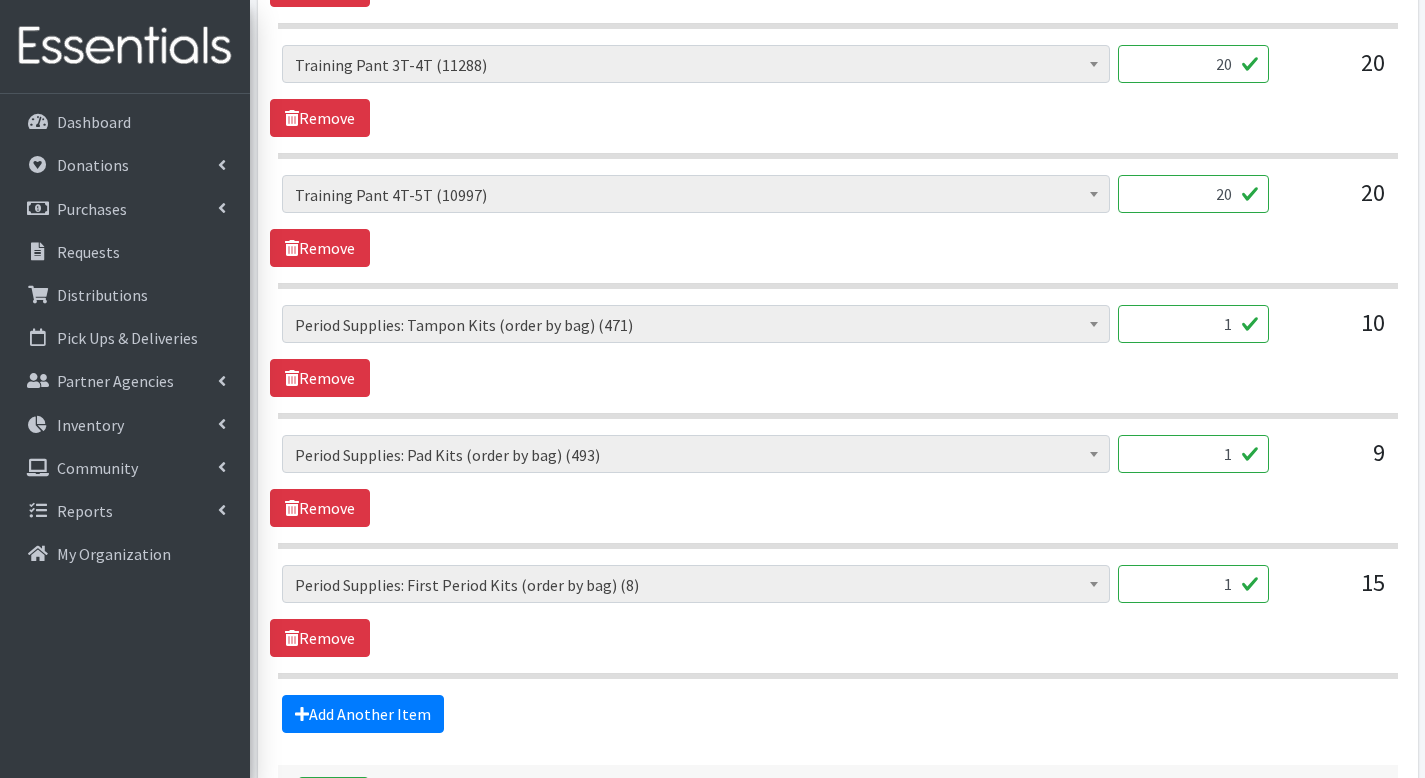 scroll, scrollTop: 1416, scrollLeft: 0, axis: vertical 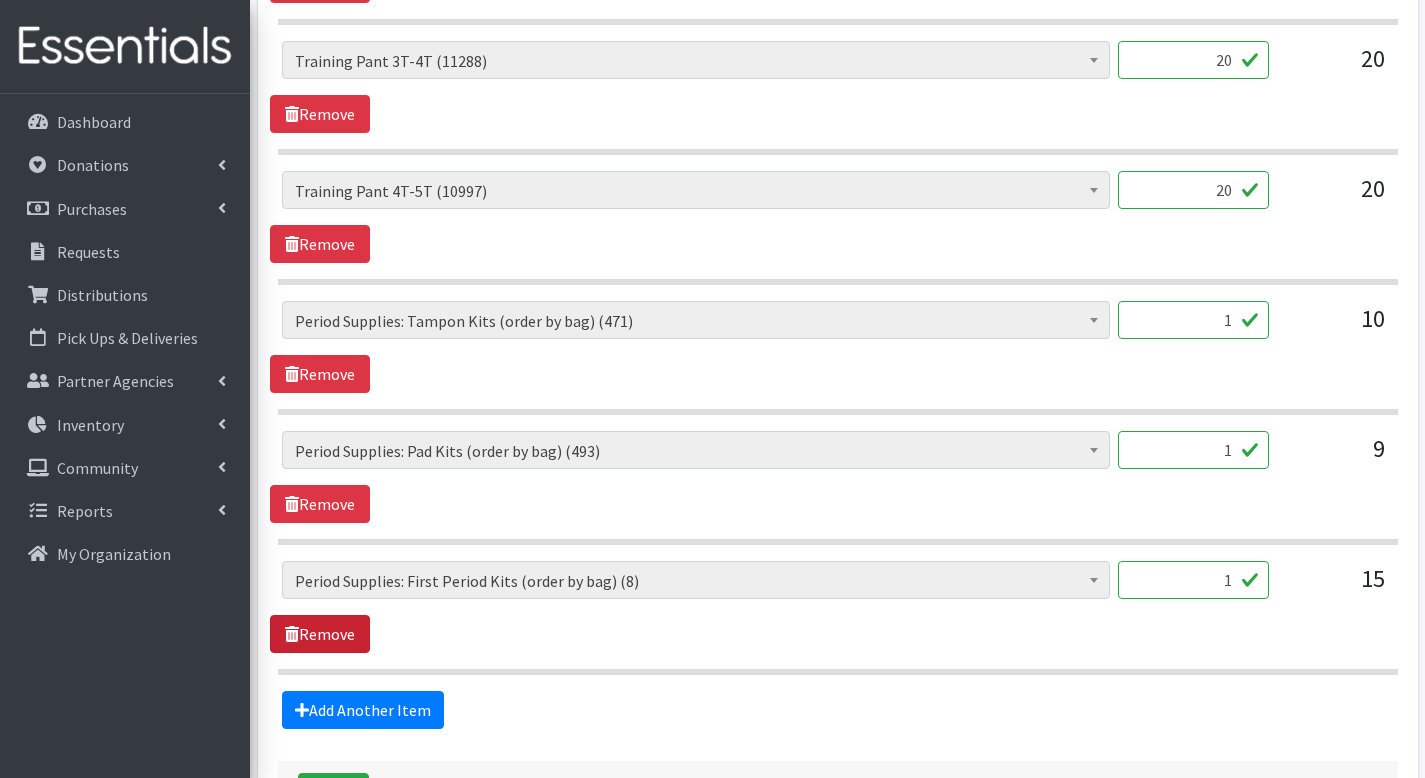 click on "Remove" at bounding box center (320, 634) 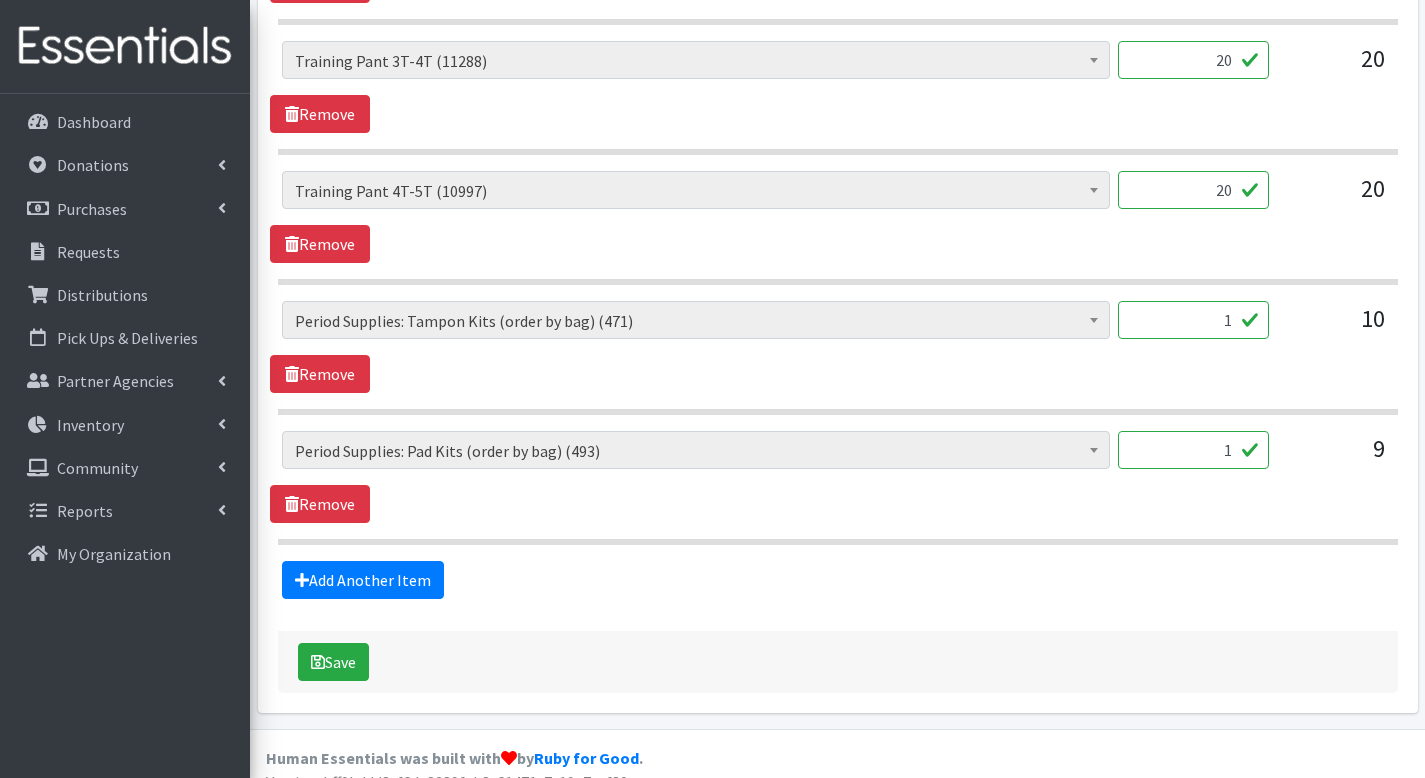 scroll, scrollTop: 1408, scrollLeft: 0, axis: vertical 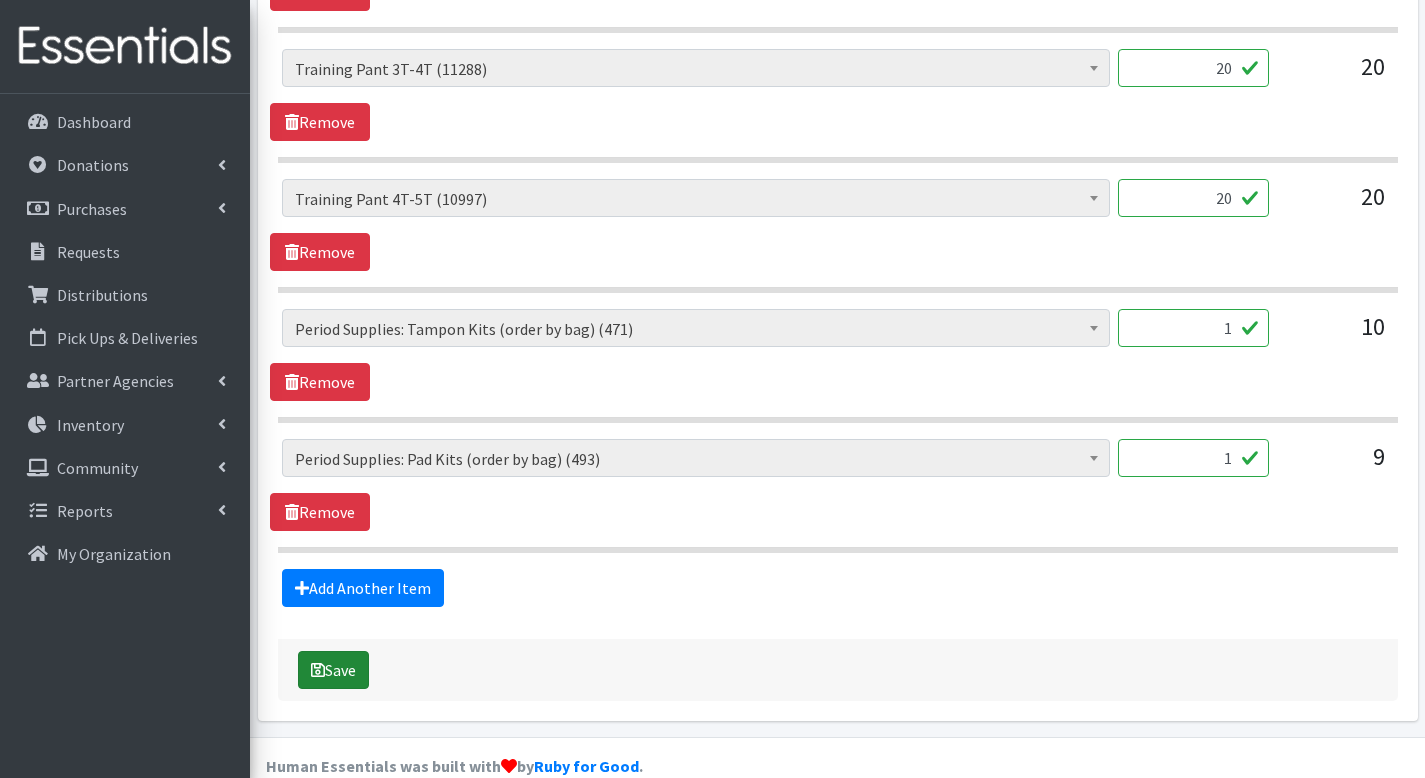 click on "Save" at bounding box center [333, 670] 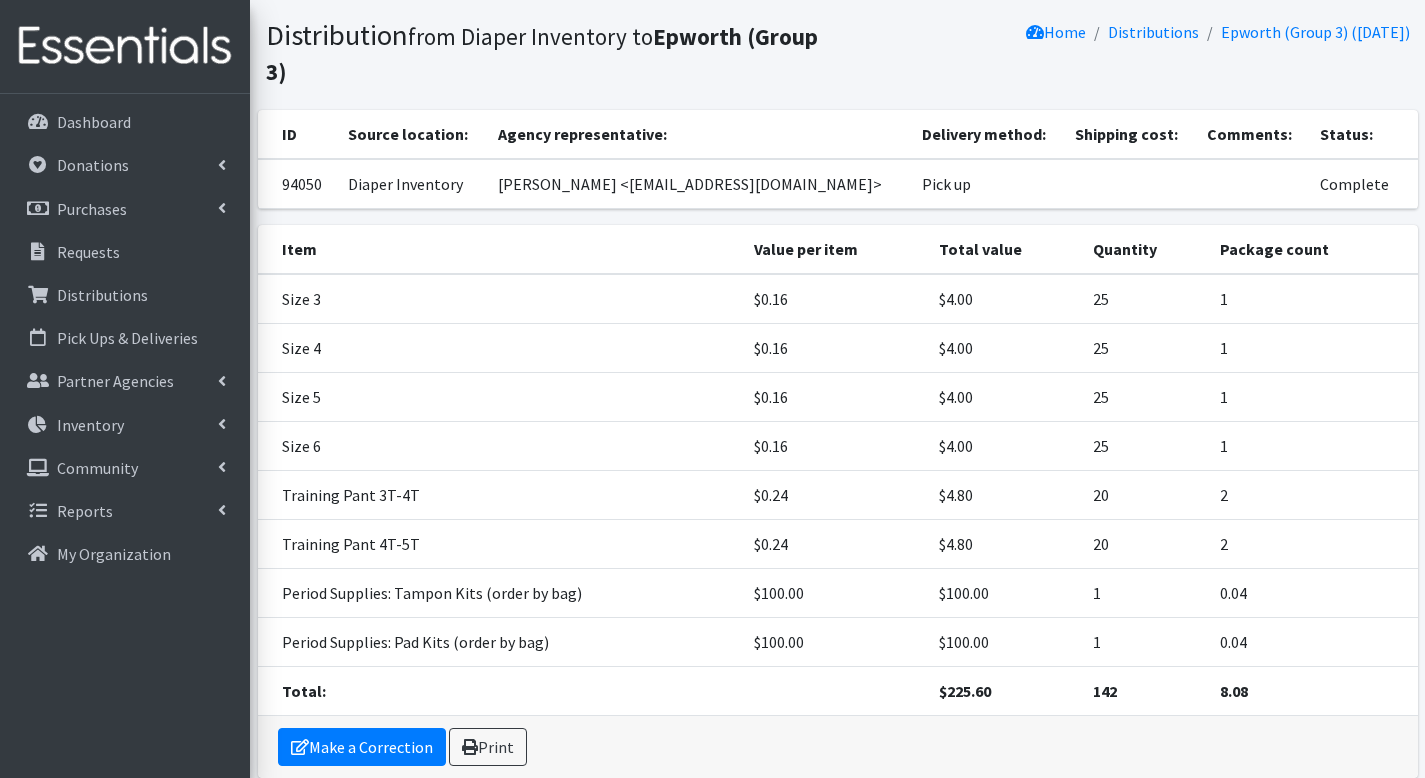 scroll, scrollTop: 211, scrollLeft: 0, axis: vertical 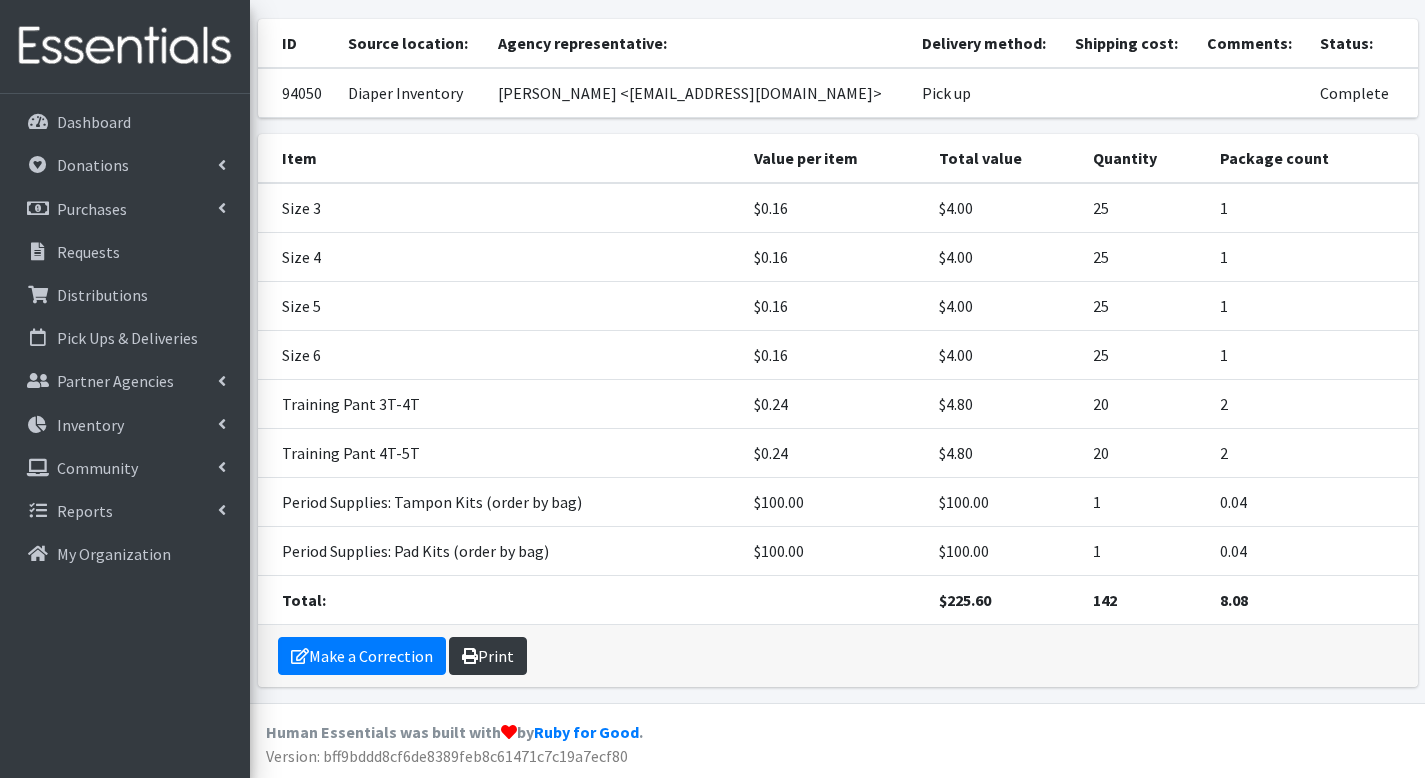 click on "Print" at bounding box center (488, 656) 